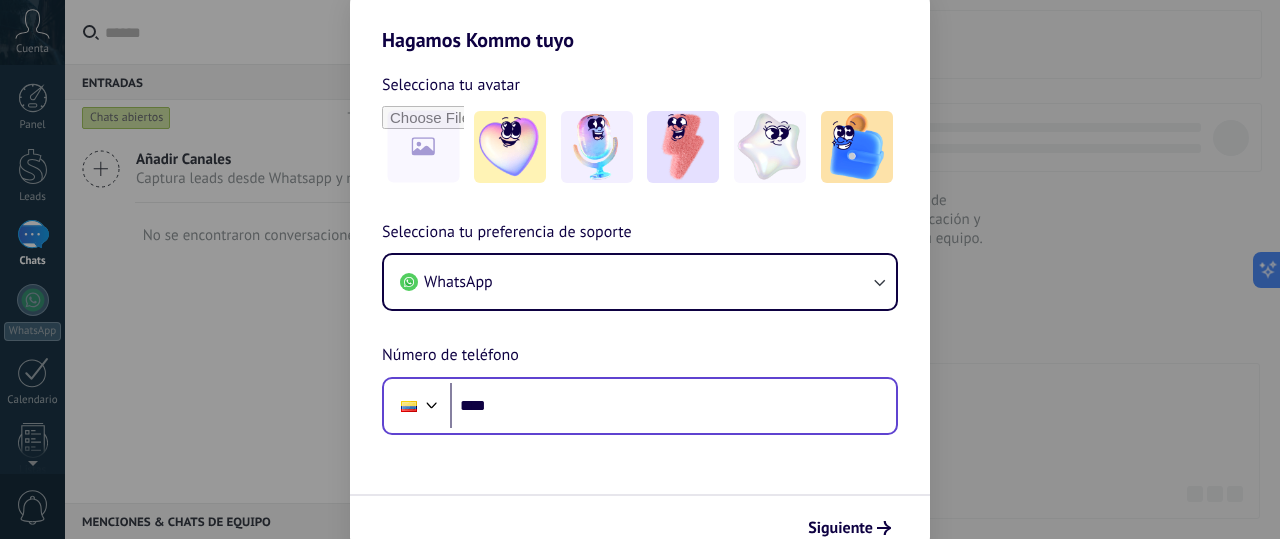 scroll, scrollTop: 0, scrollLeft: 0, axis: both 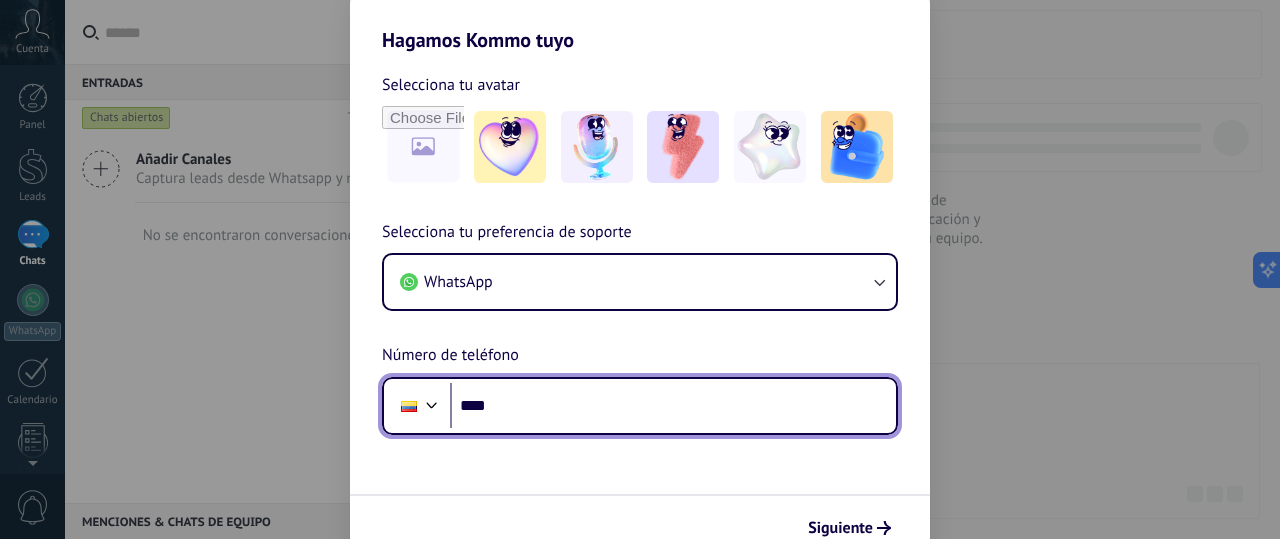 click on "****" at bounding box center [673, 406] 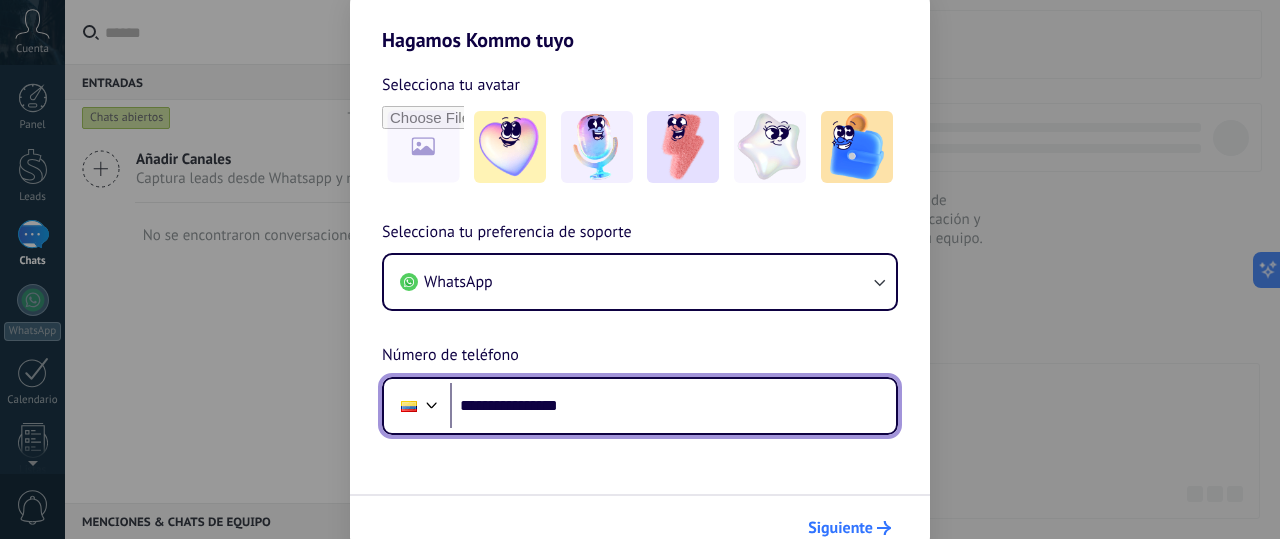 type on "**********" 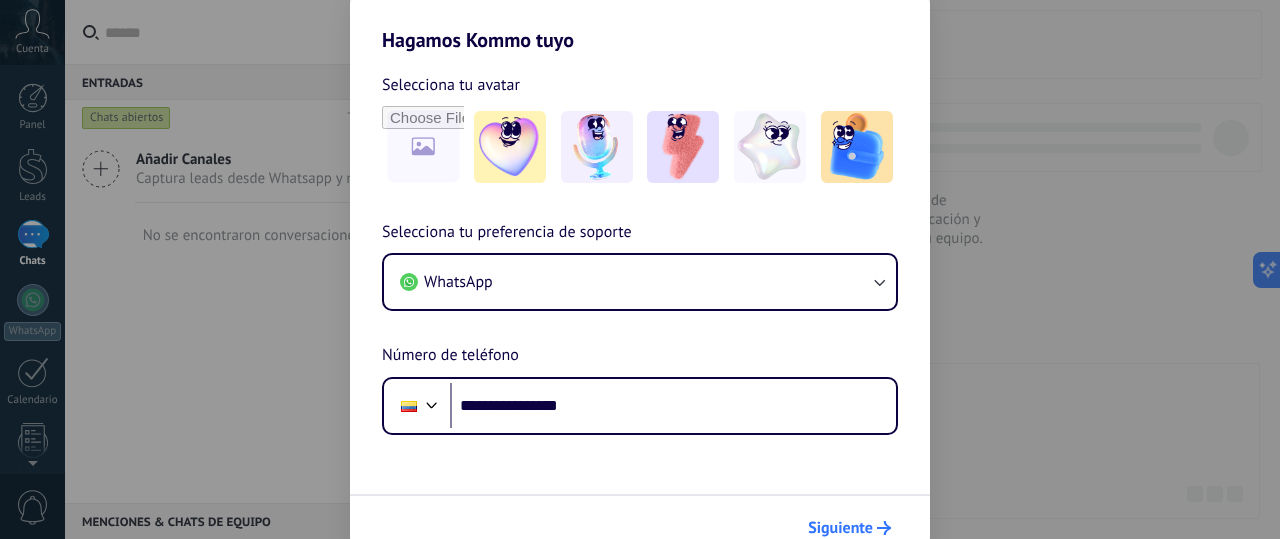 click on "Siguiente" at bounding box center (840, 528) 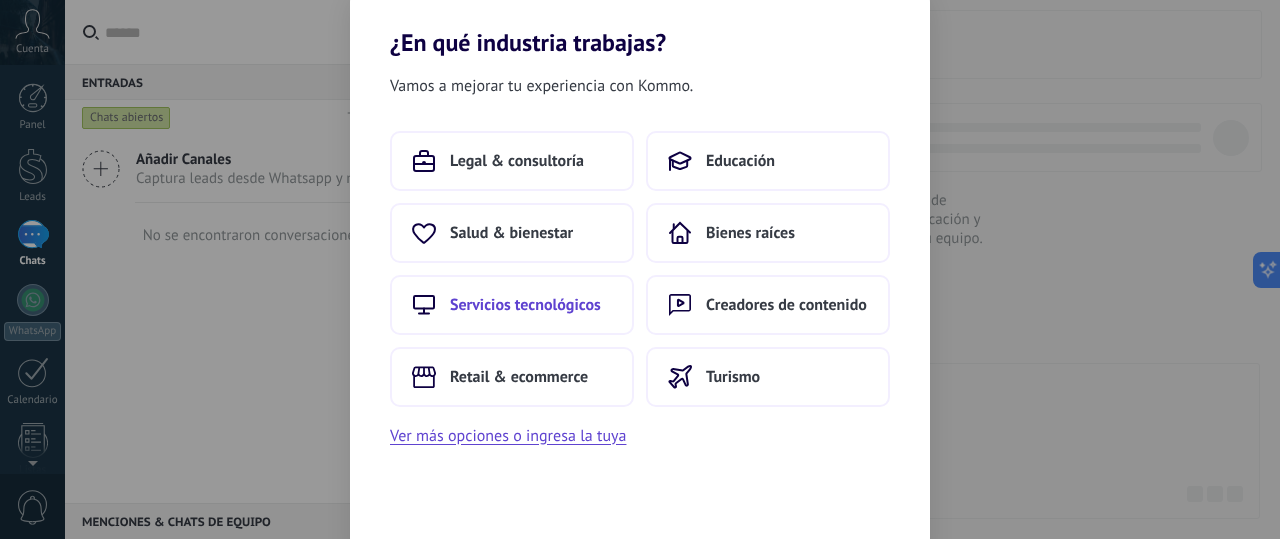 click on "Servicios tecnológicos" at bounding box center (525, 305) 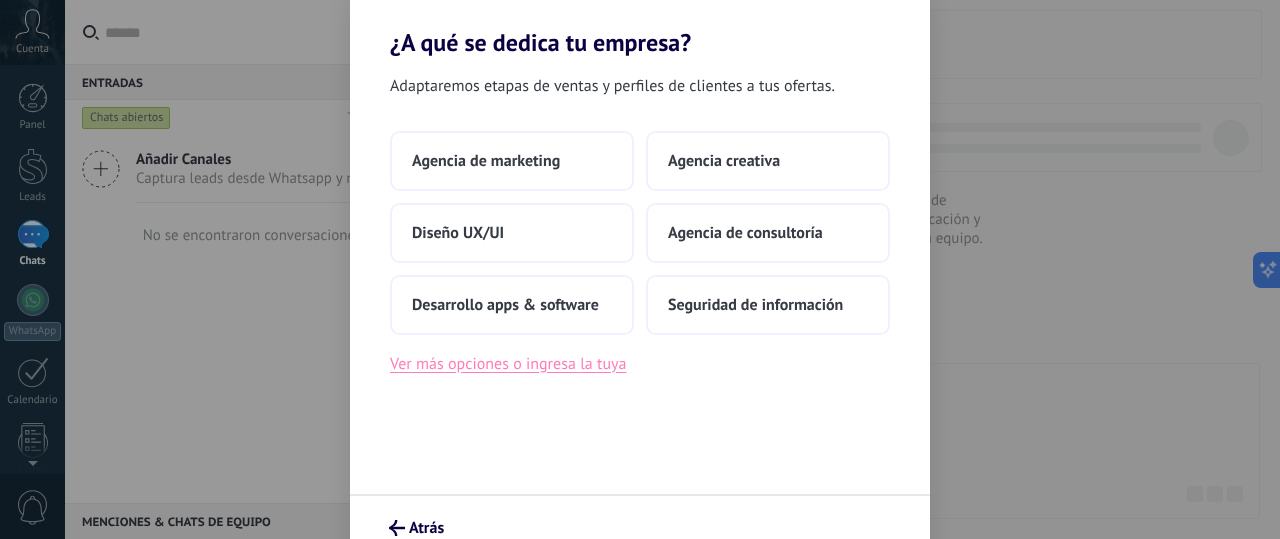 click on "Ver más opciones o ingresa la tuya" at bounding box center (508, 364) 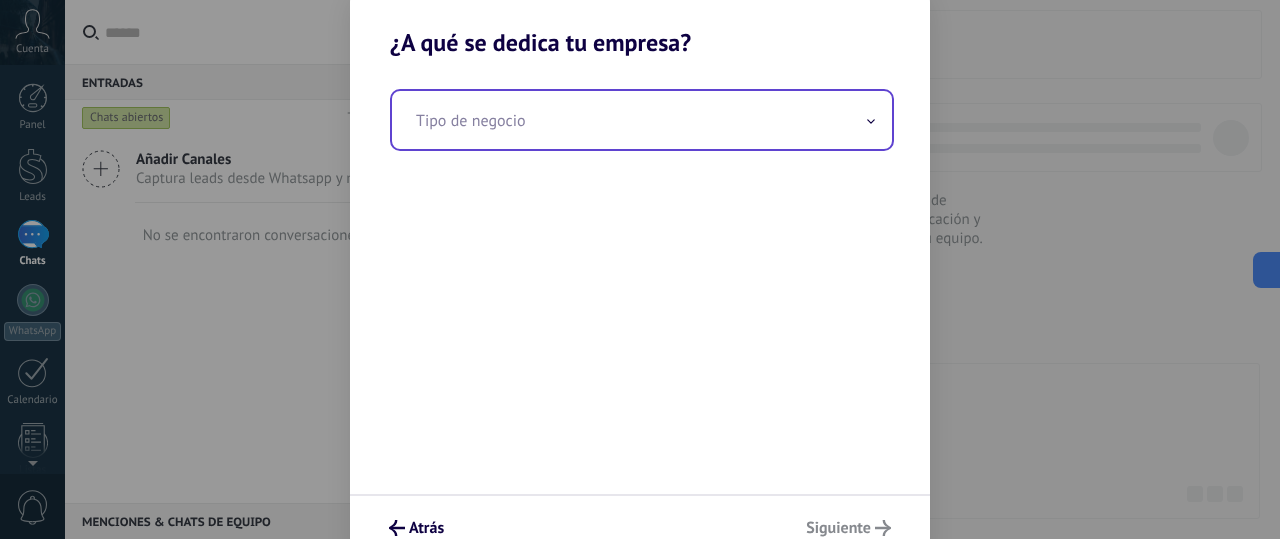 click on "Tipo de negocio" at bounding box center [642, 120] 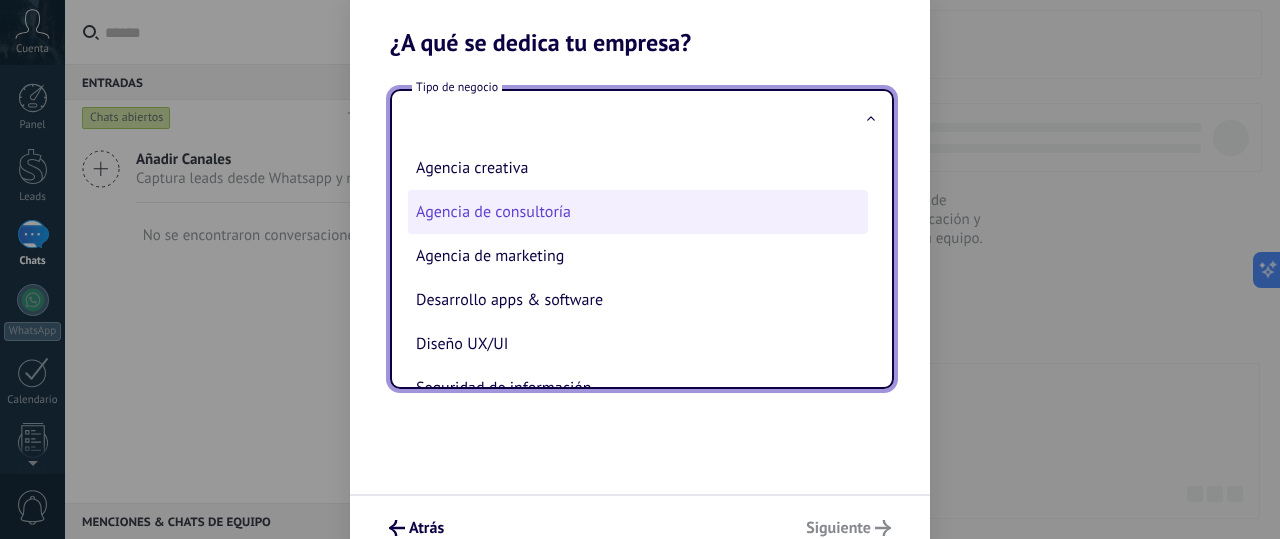 scroll, scrollTop: 0, scrollLeft: 0, axis: both 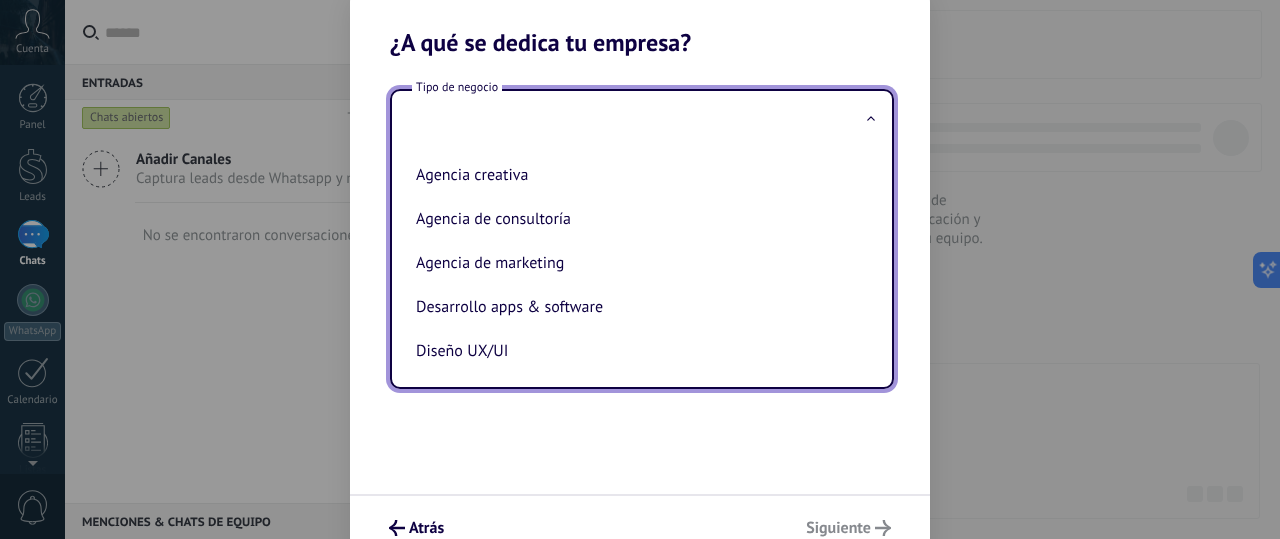 click at bounding box center (642, 120) 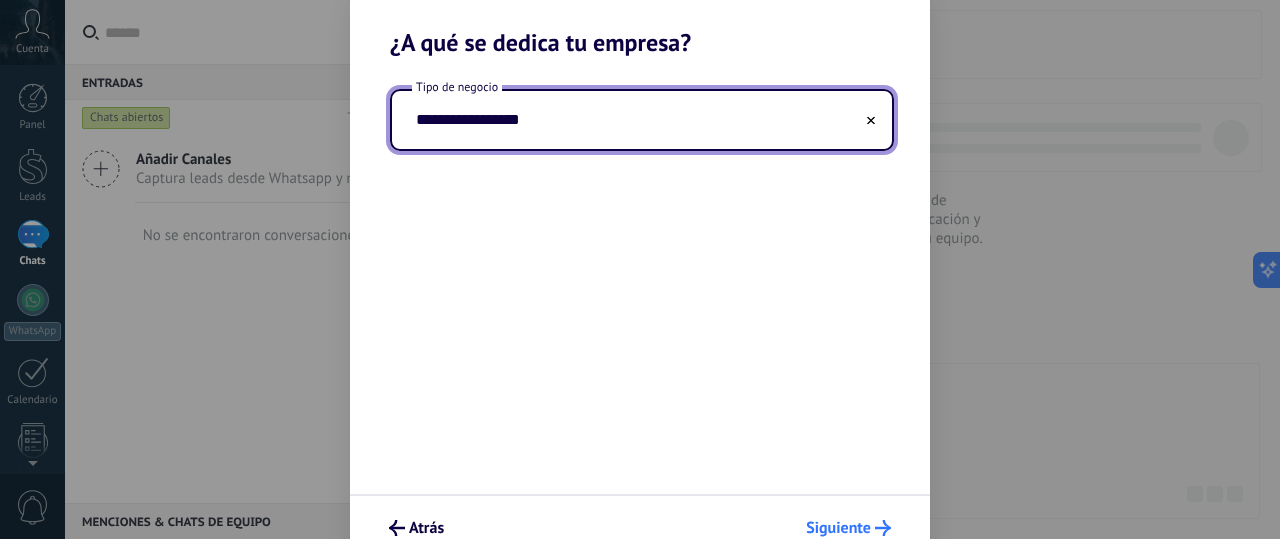 type on "**********" 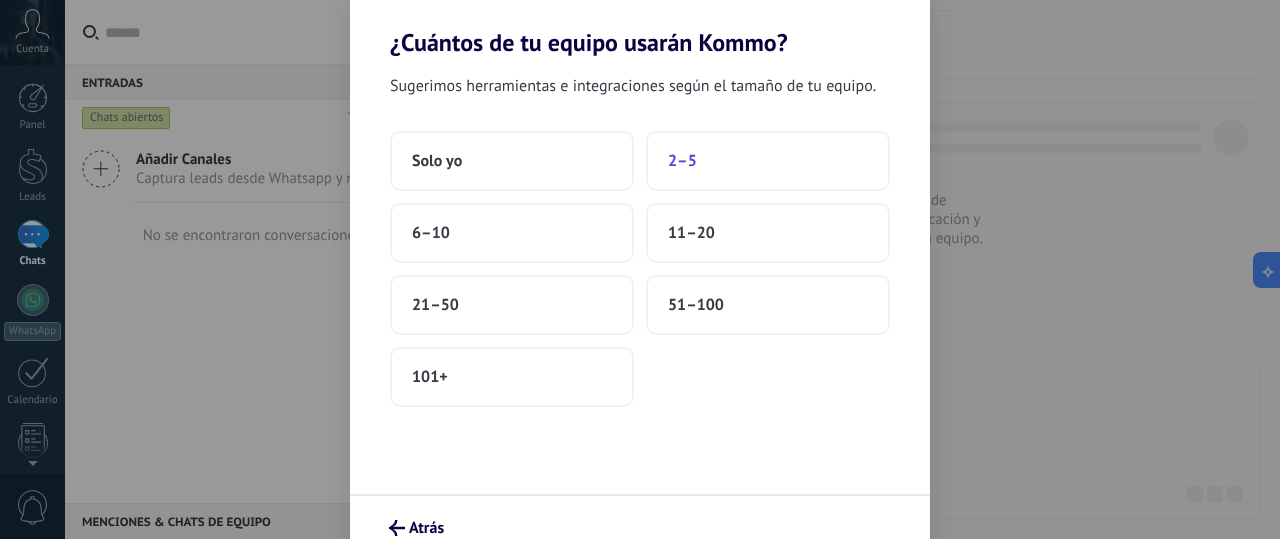 click on "2–5" at bounding box center (768, 161) 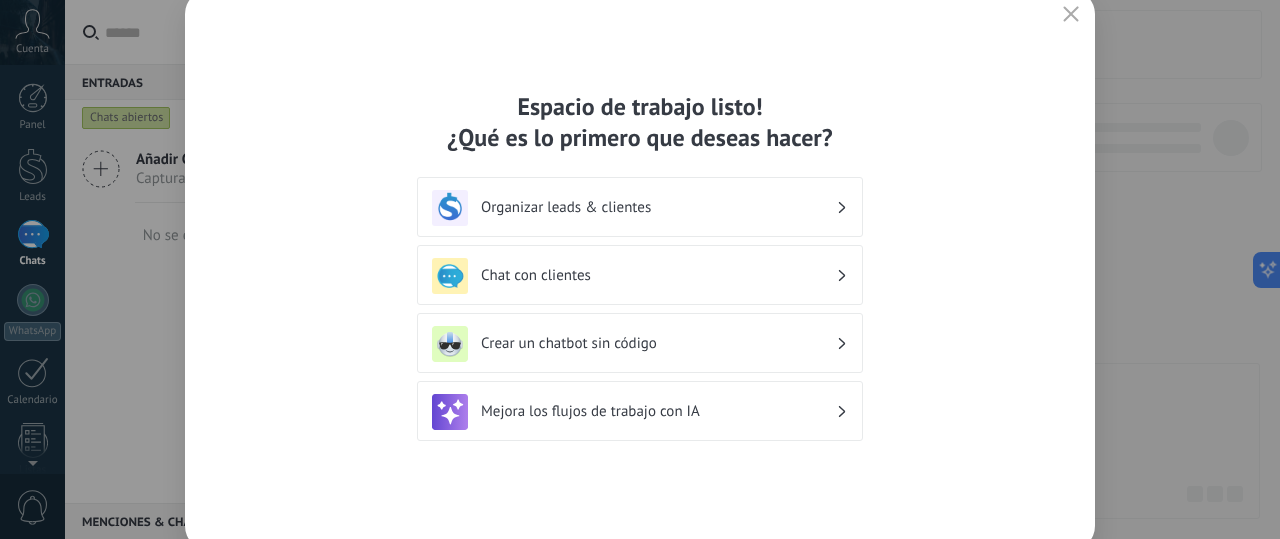 click 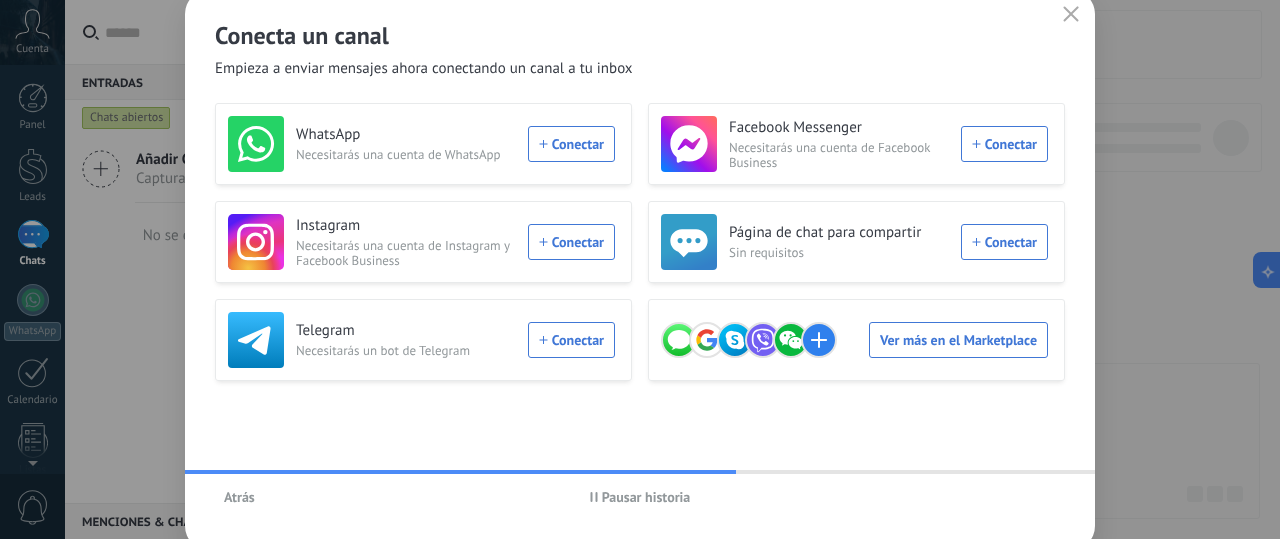 click on "Atrás" at bounding box center (239, 497) 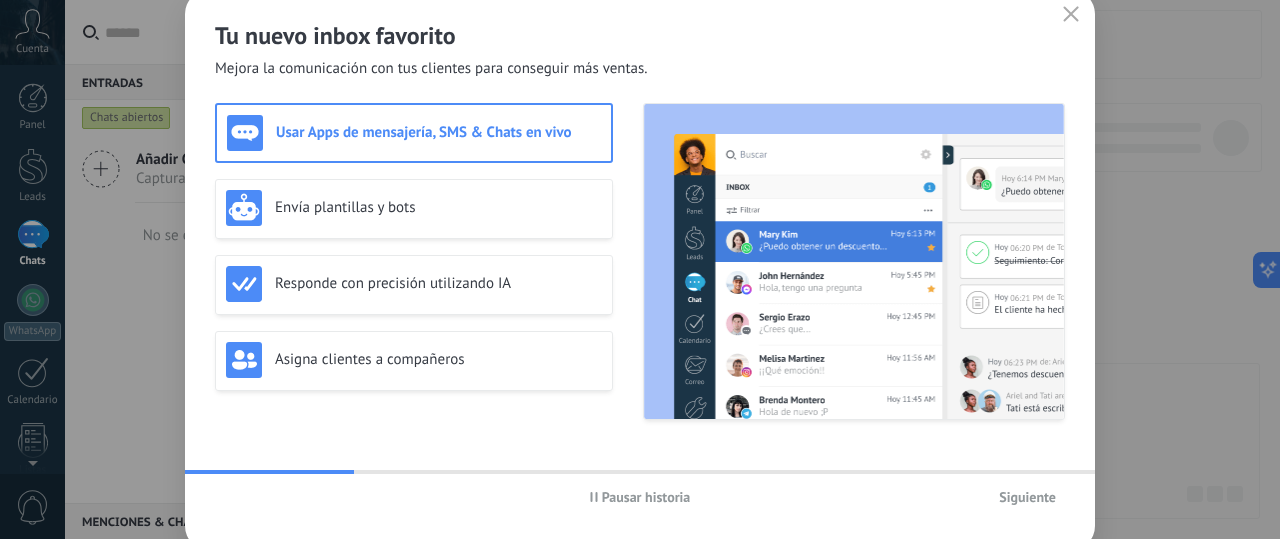 click on "Usar Apps de mensajería, SMS & Chats en vivo" at bounding box center (438, 132) 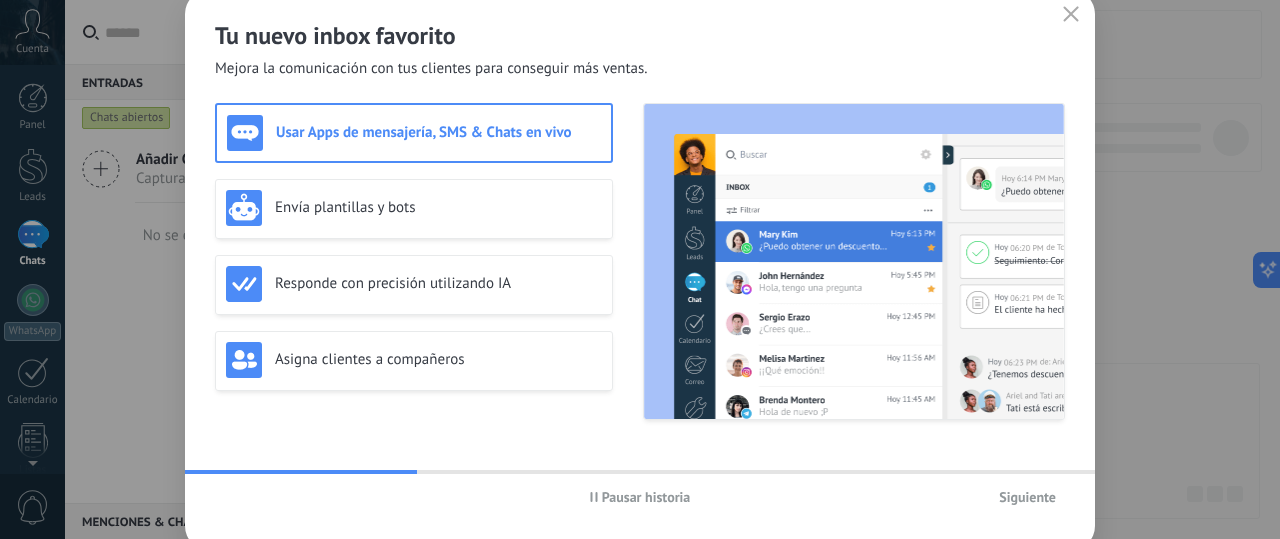 click on "Usar Apps de mensajería, SMS & Chats en vivo" at bounding box center (438, 132) 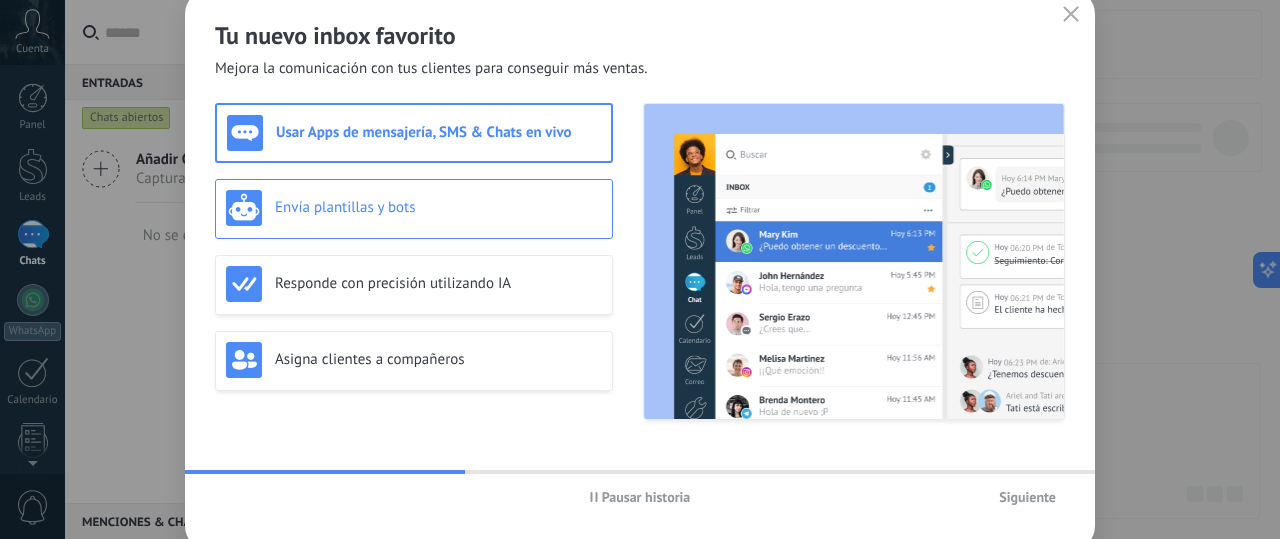 click on "Envía plantillas y bots" at bounding box center (414, 208) 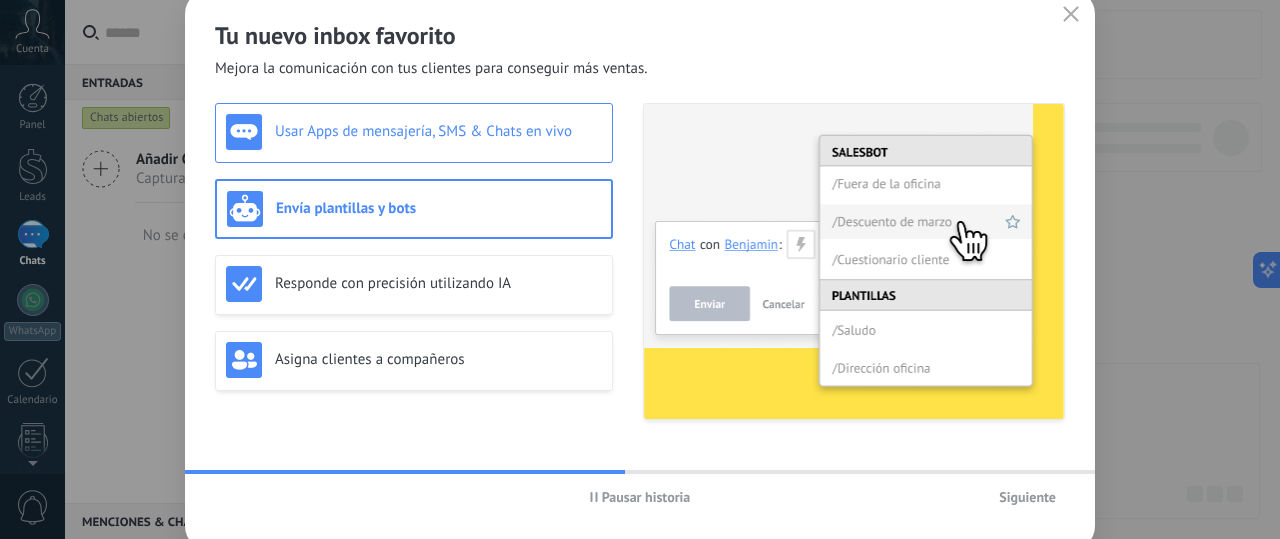 click on "Usar Apps de mensajería, SMS & Chats en vivo" at bounding box center (438, 131) 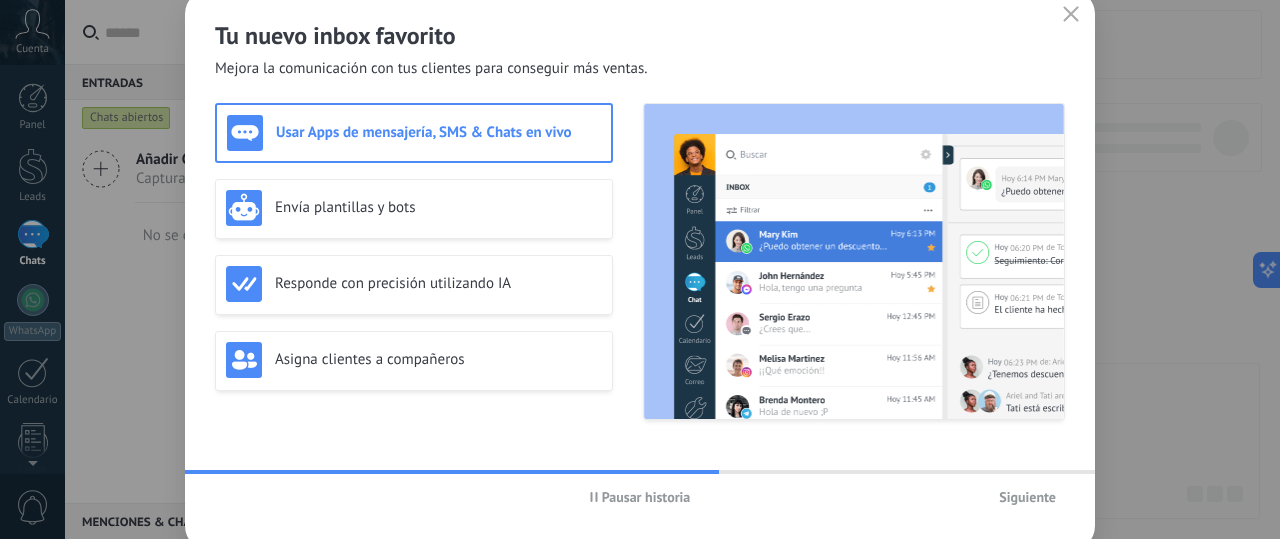 click on "Siguiente" at bounding box center (1027, 497) 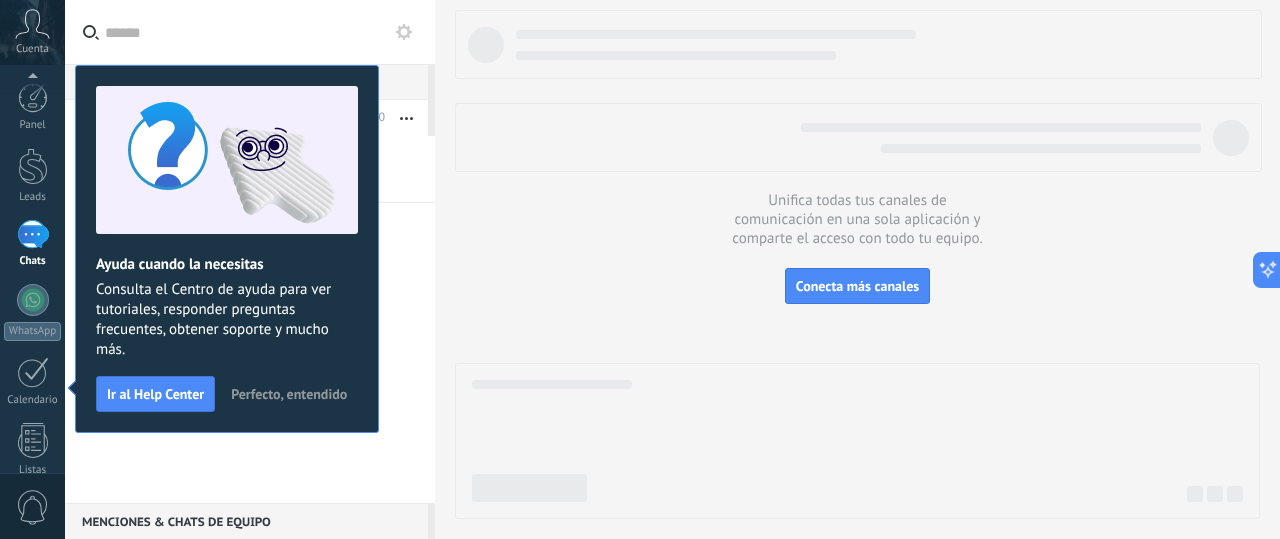 scroll, scrollTop: 292, scrollLeft: 0, axis: vertical 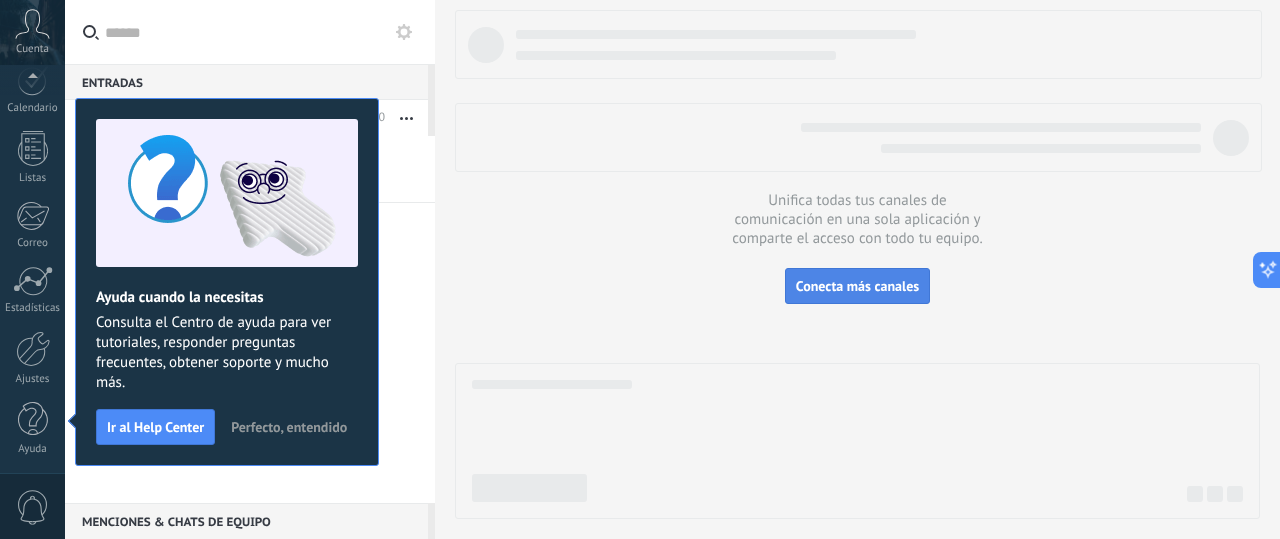 click on "Conecta más canales" at bounding box center (857, 286) 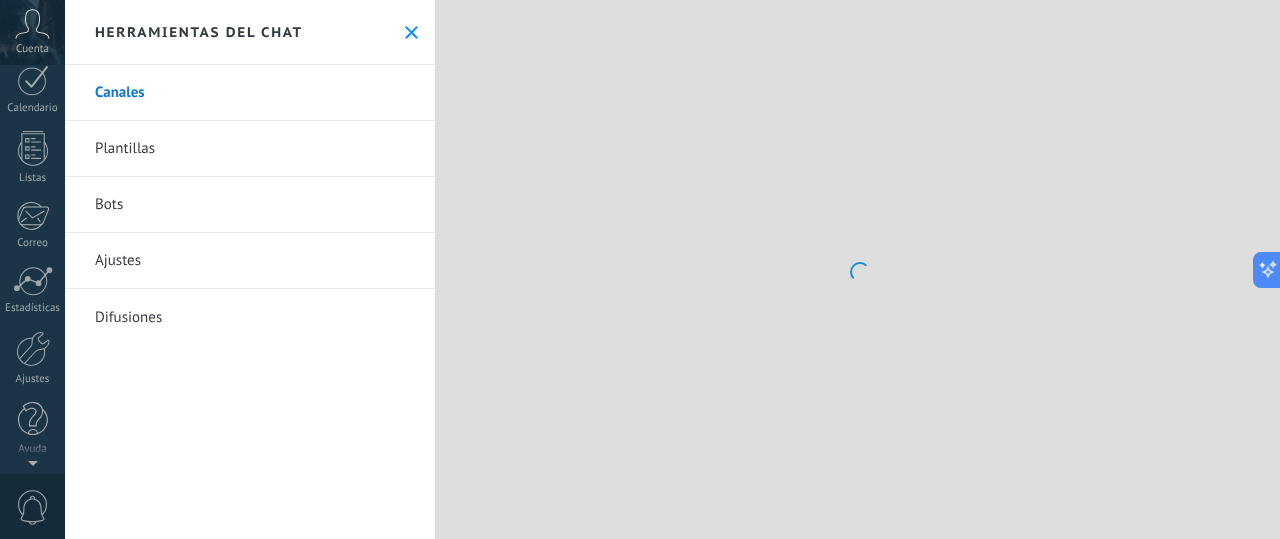 scroll, scrollTop: 0, scrollLeft: 0, axis: both 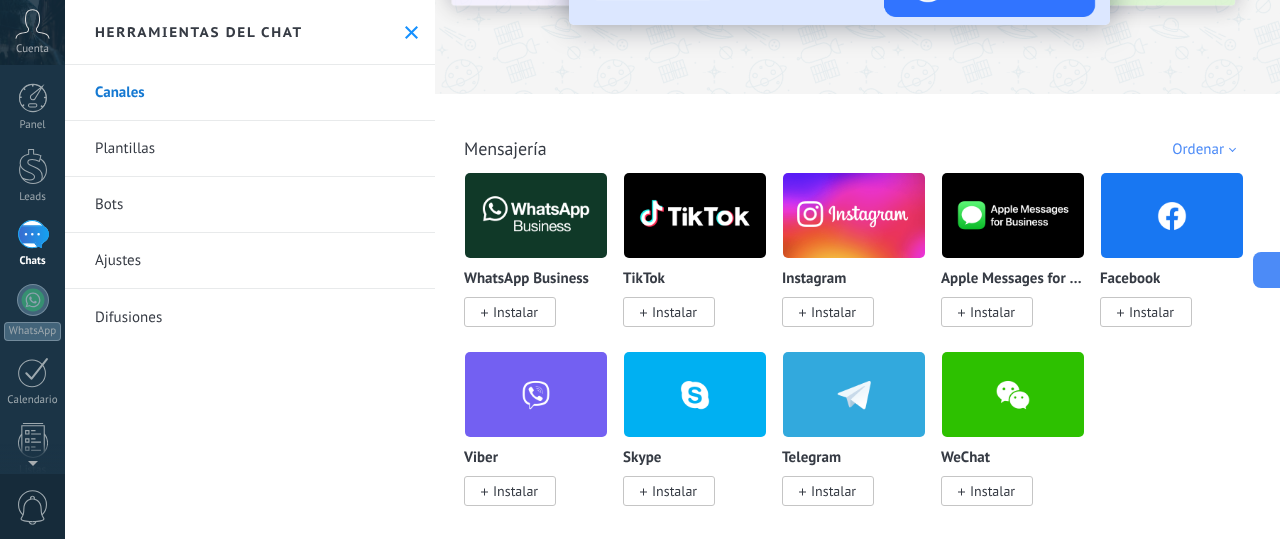 click at bounding box center [536, 215] 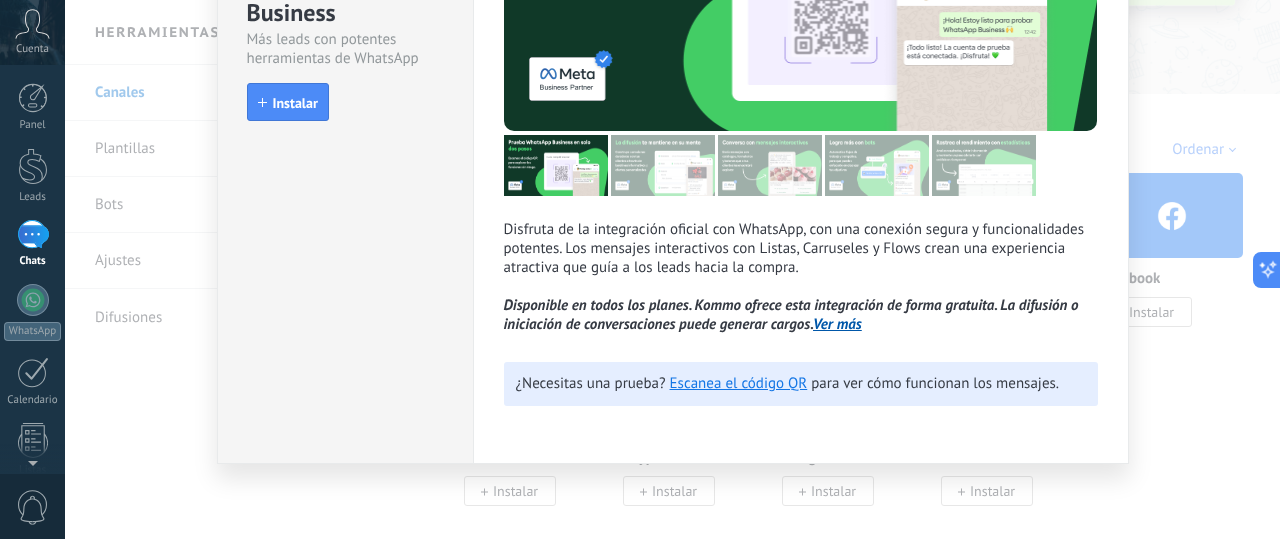 scroll, scrollTop: 0, scrollLeft: 0, axis: both 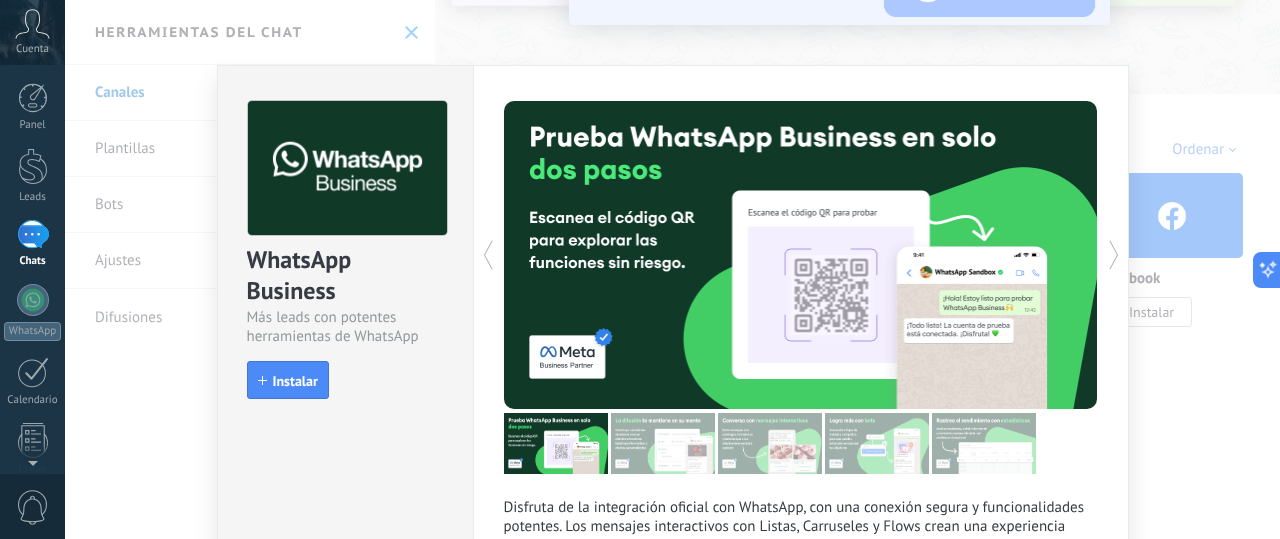click on "WhatsApp Business Más leads con potentes herramientas de WhatsApp install Instalar Disfruta de la integración oficial con WhatsApp, con una conexión segura y funcionalidades potentes. Los mensajes interactivos con Listas, Carruseles y Flows crean una experiencia atractiva que guía a los leads hacia la compra.    Disponible en todos los planes. Kommo ofrece esta integración de forma gratuita. La difusión o iniciación de conversaciones puede generar cargos.  Ver más más ¿Necesitas una prueba?   Escanea el código QR   para ver cómo funcionan los mensajes." at bounding box center (672, 269) 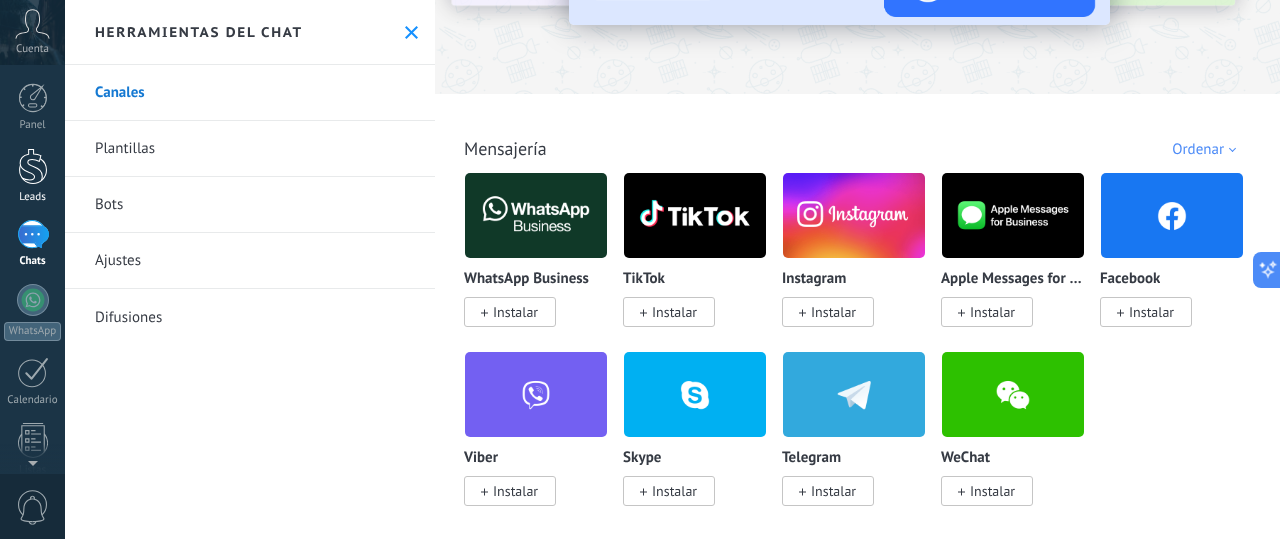 click at bounding box center (33, 166) 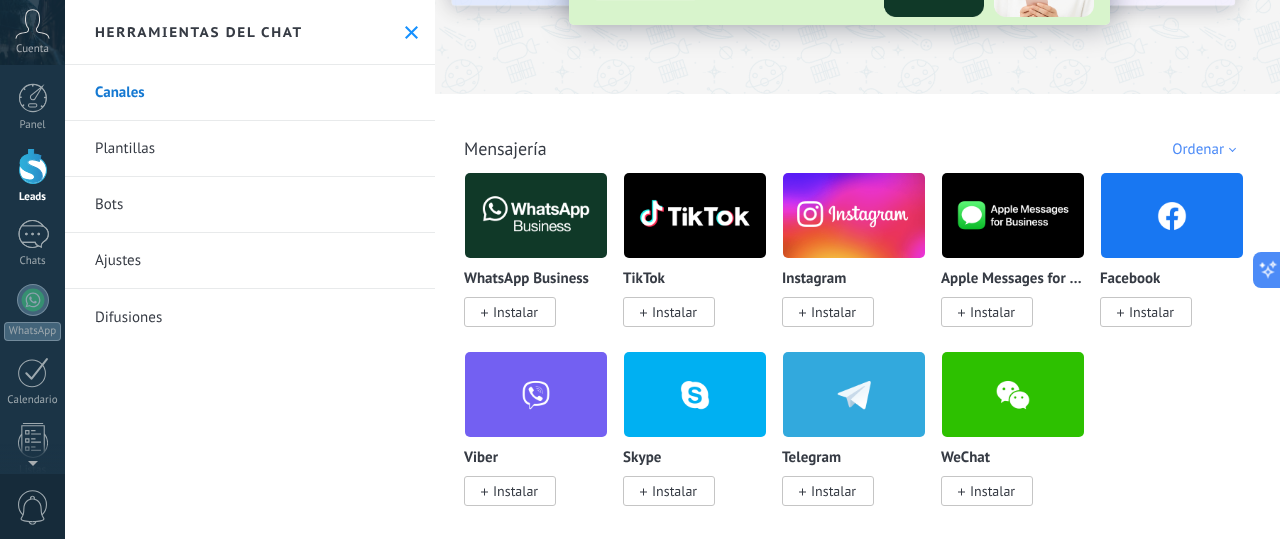 scroll, scrollTop: 232, scrollLeft: 0, axis: vertical 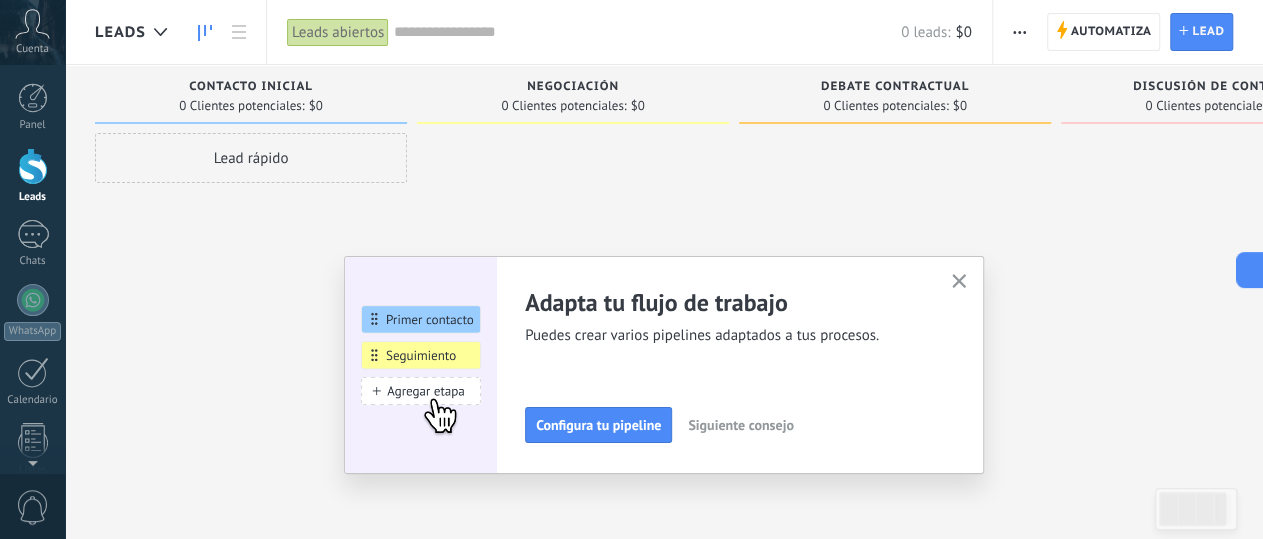click 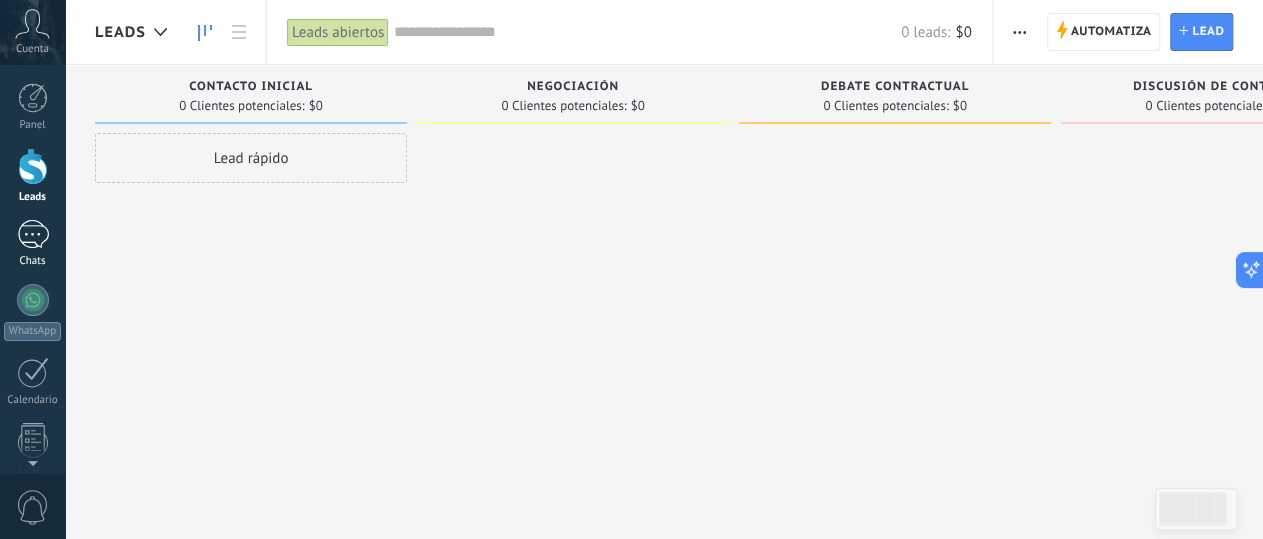click at bounding box center (33, 234) 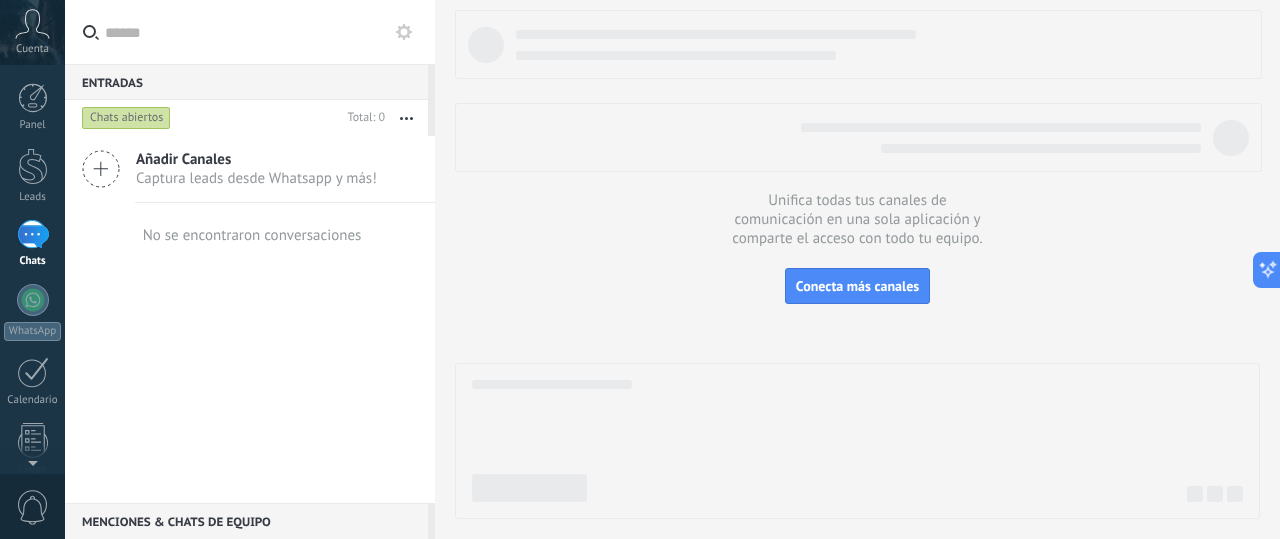 click on "Cuenta" at bounding box center [32, 49] 